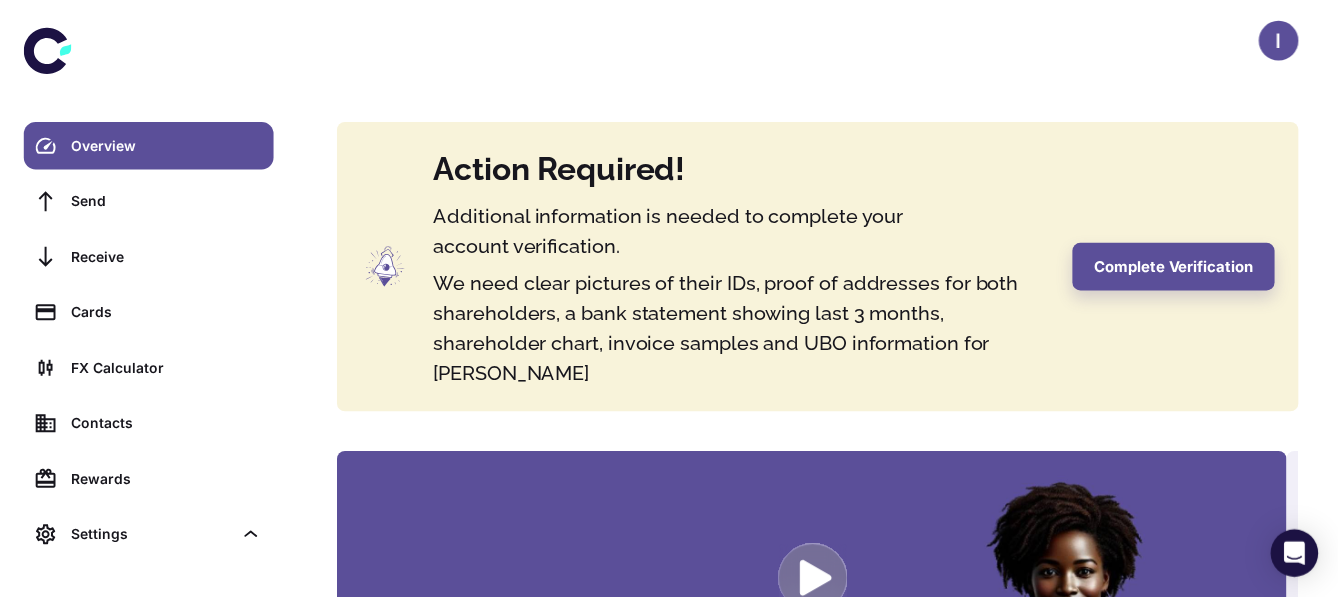 scroll, scrollTop: 0, scrollLeft: 0, axis: both 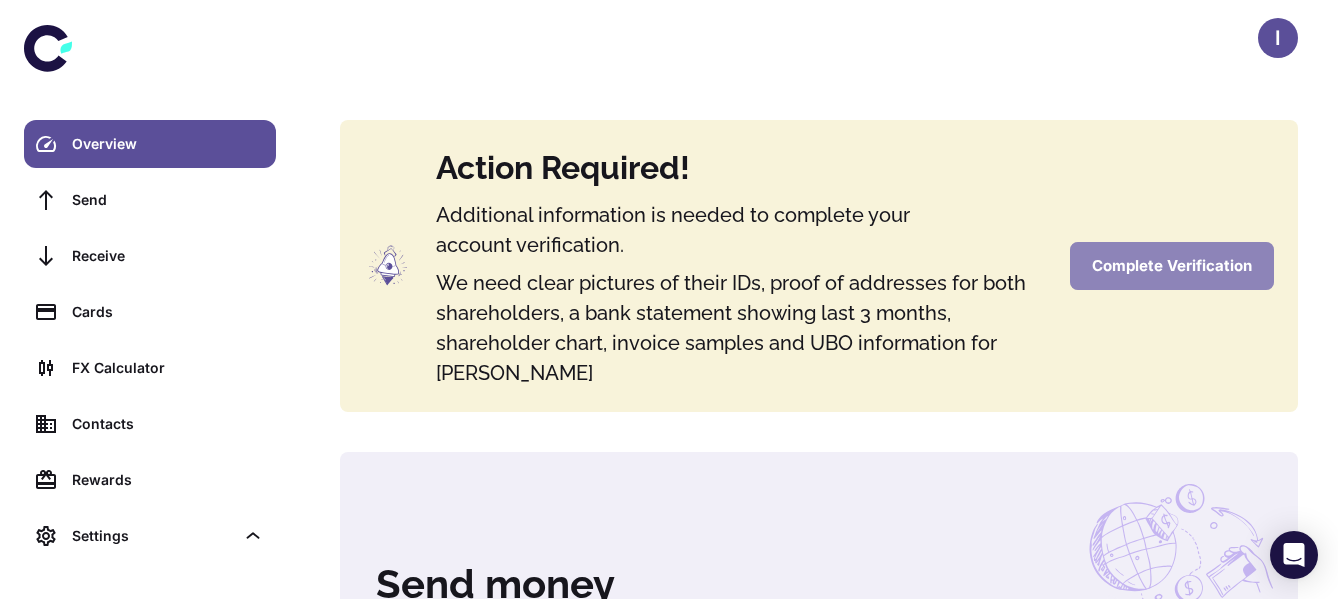 click on "Complete Verification" at bounding box center [1172, 266] 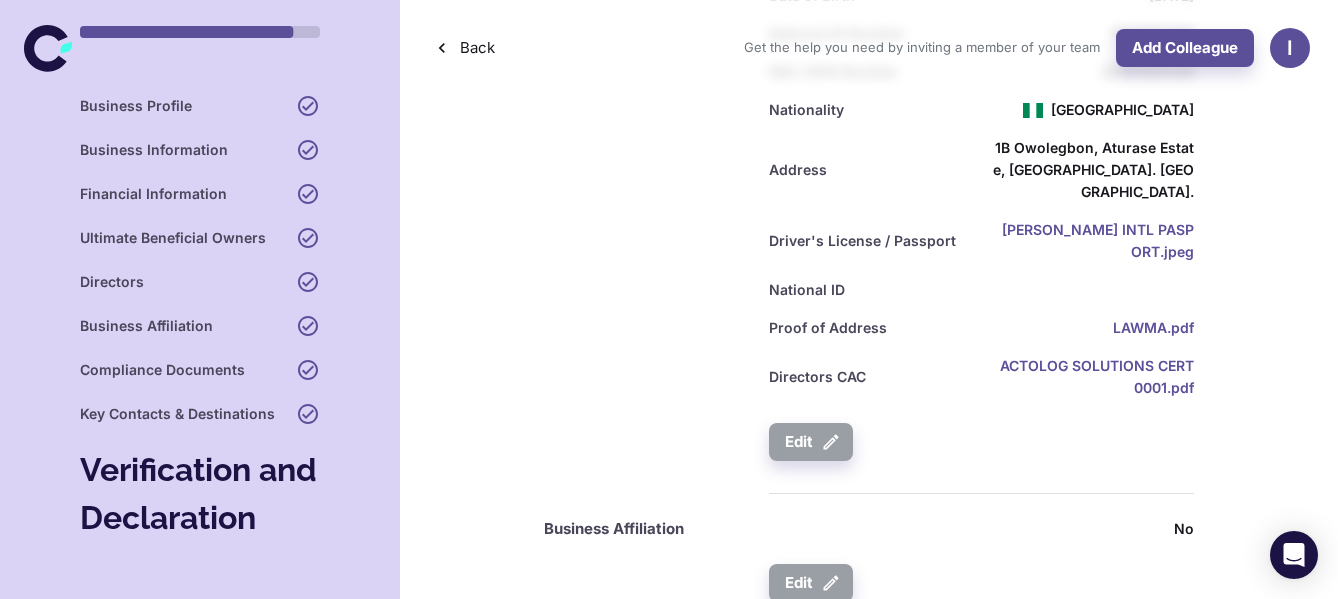 scroll, scrollTop: 2700, scrollLeft: 0, axis: vertical 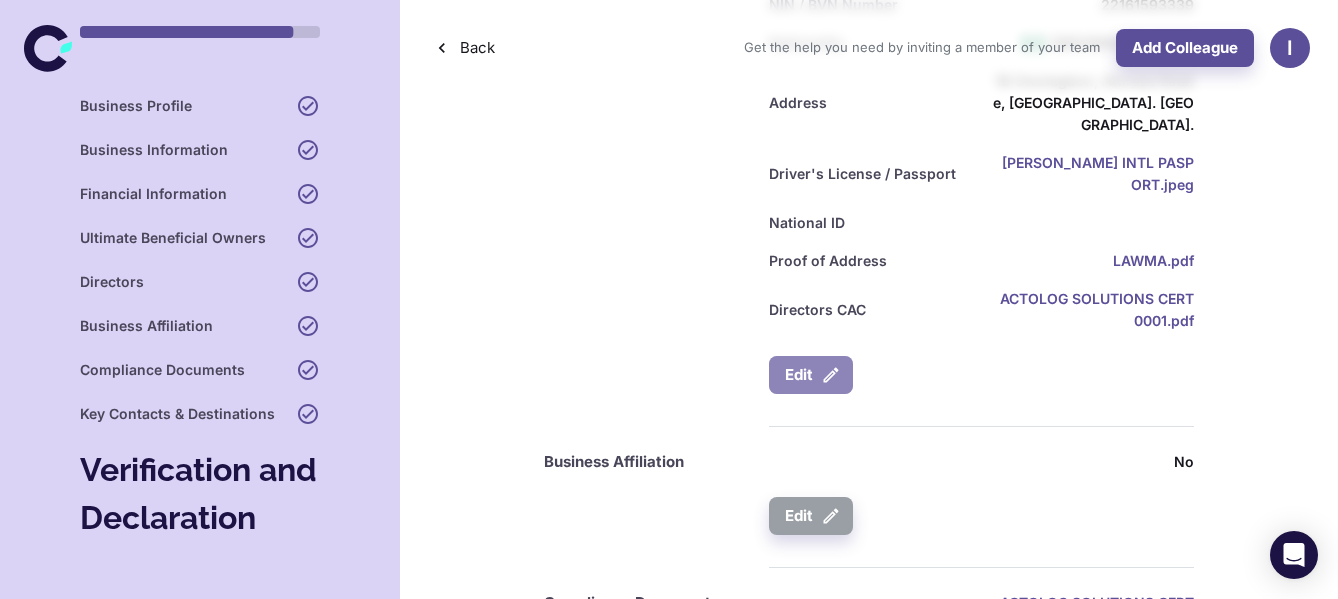 click 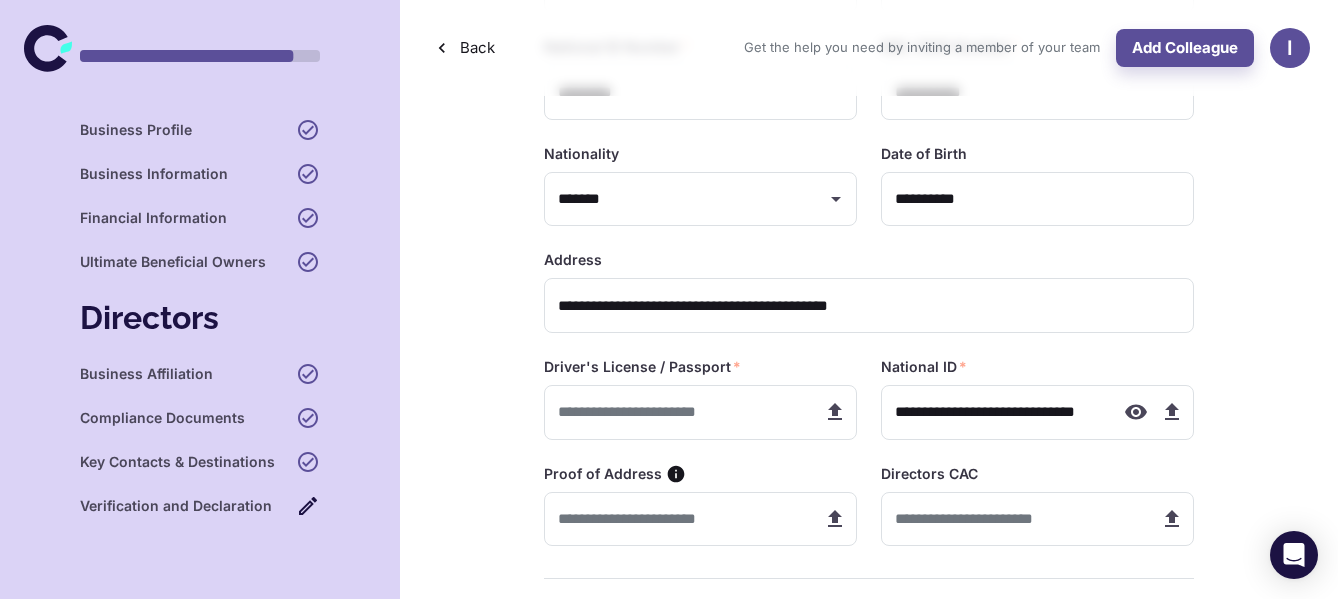 scroll, scrollTop: 600, scrollLeft: 0, axis: vertical 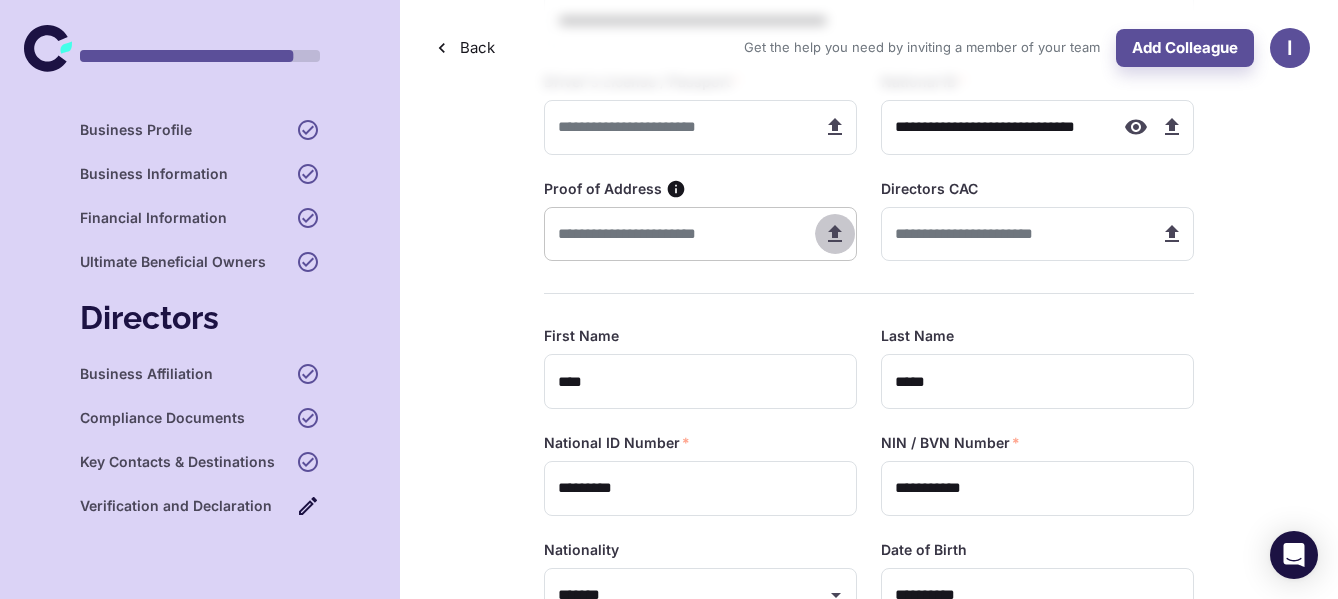 click 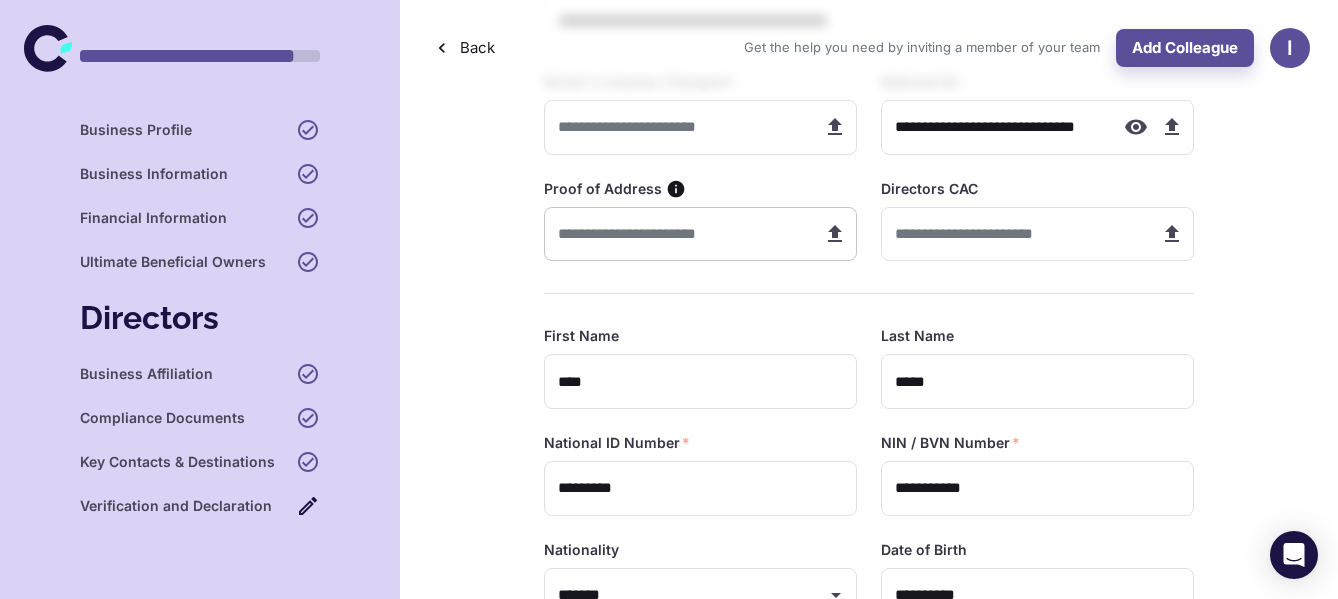 type on "**********" 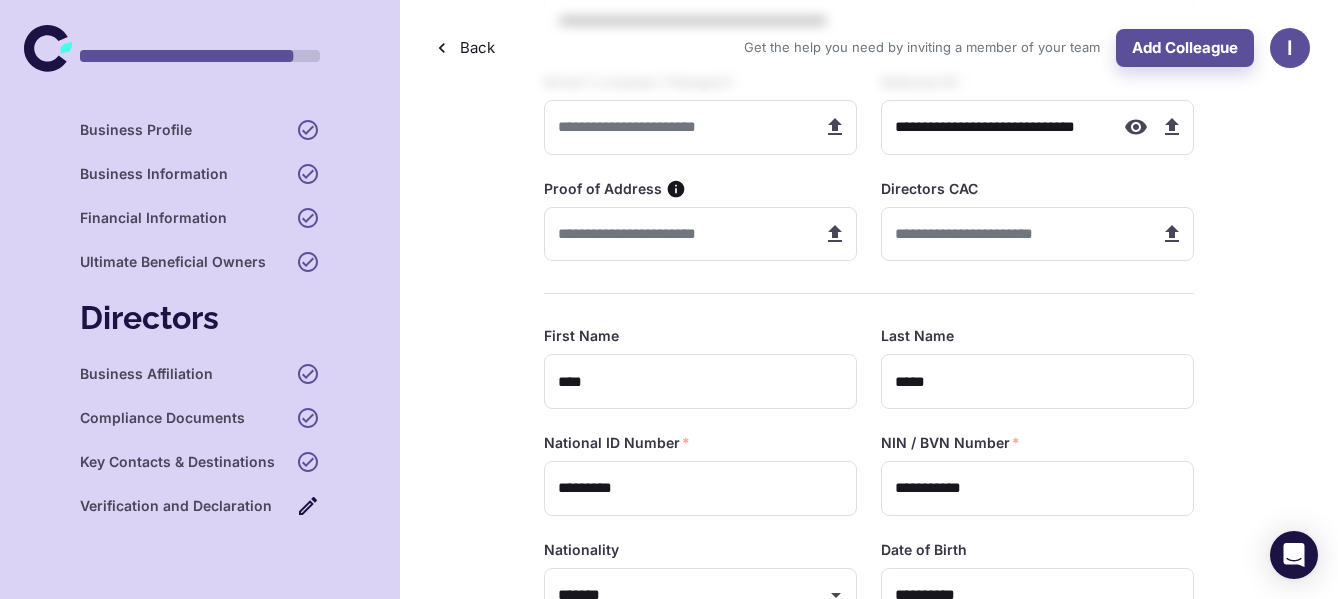 type on "*********" 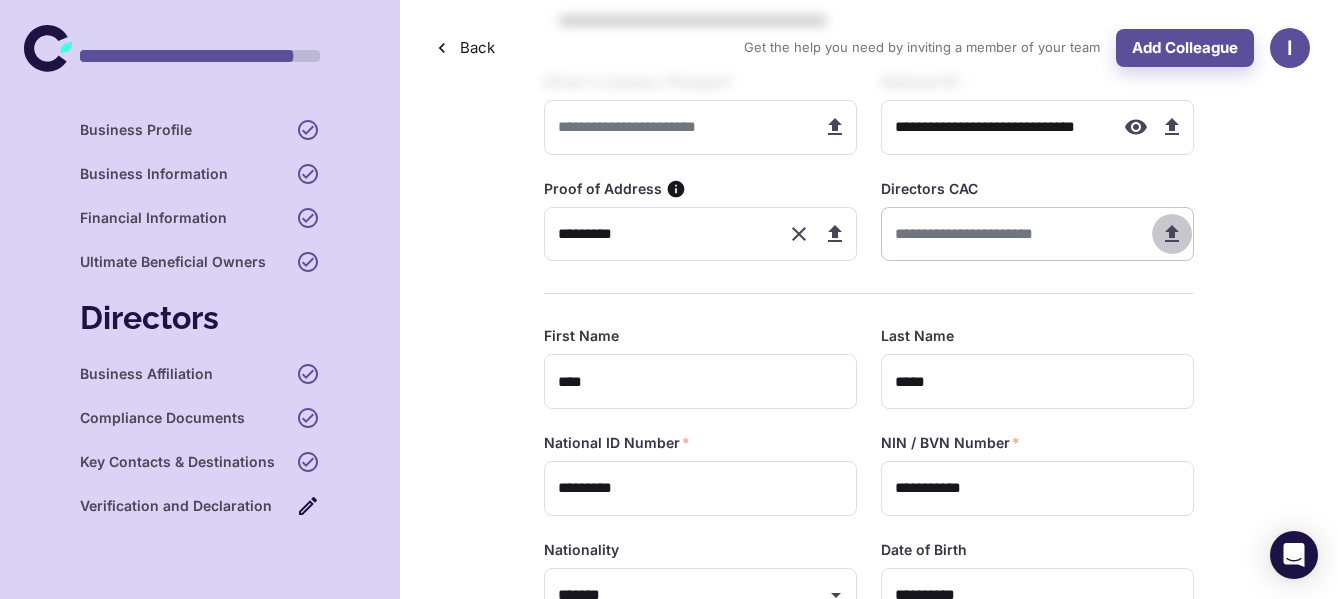 click 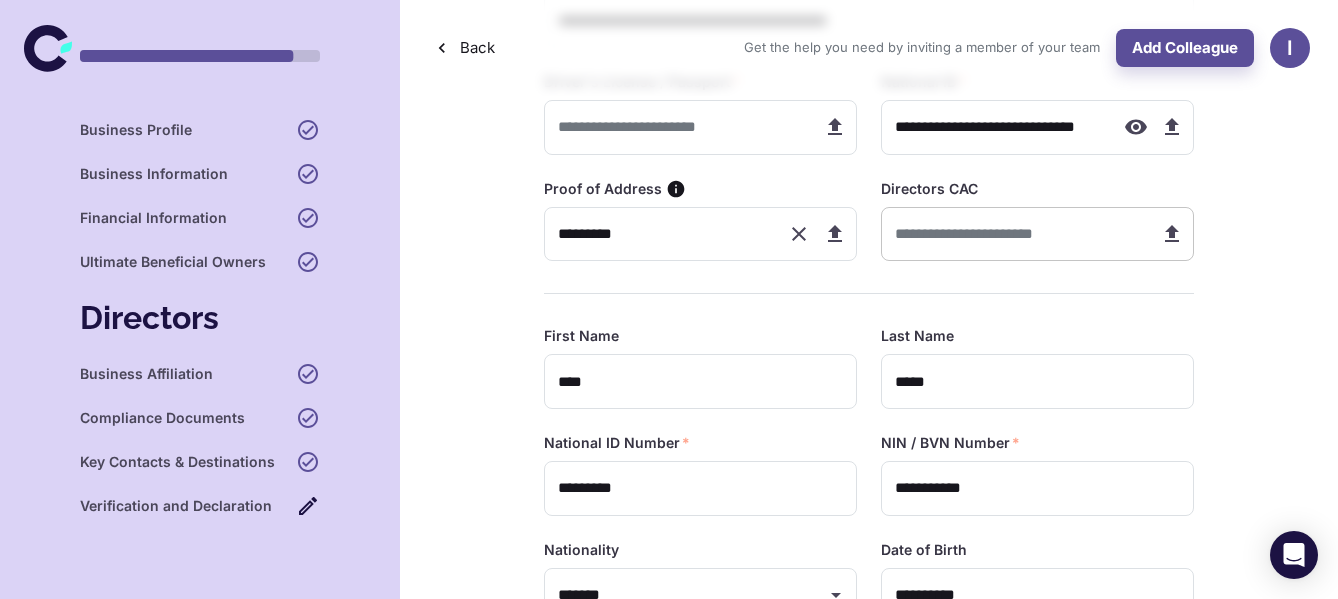 type on "**********" 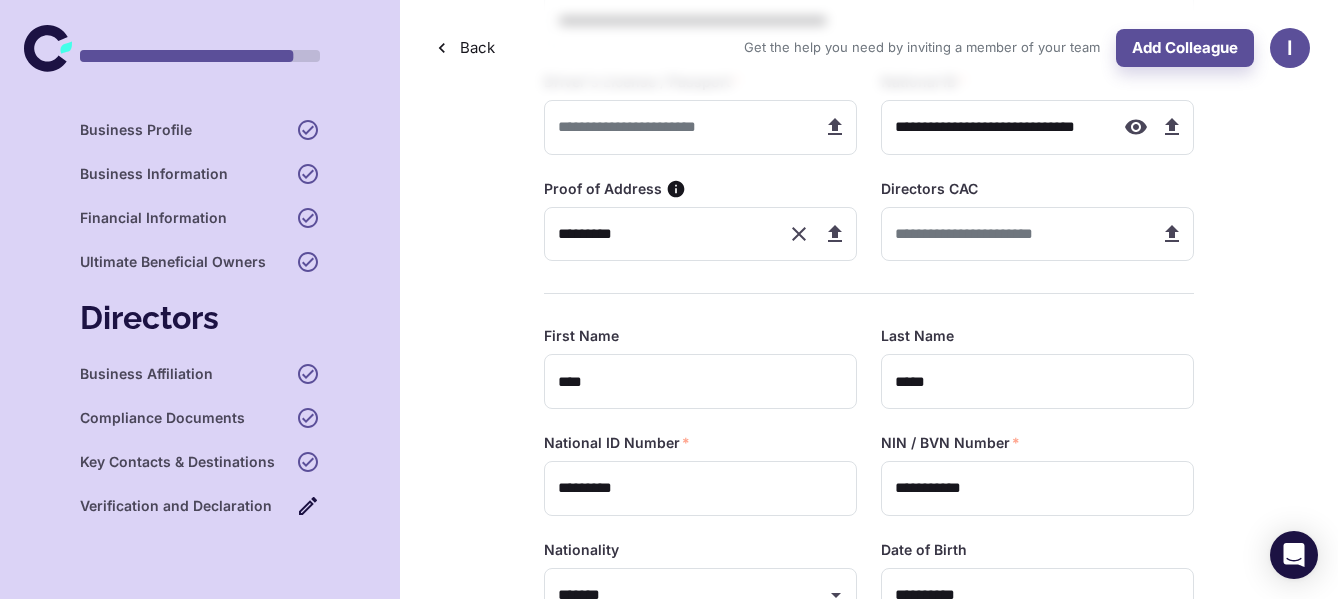 type on "**********" 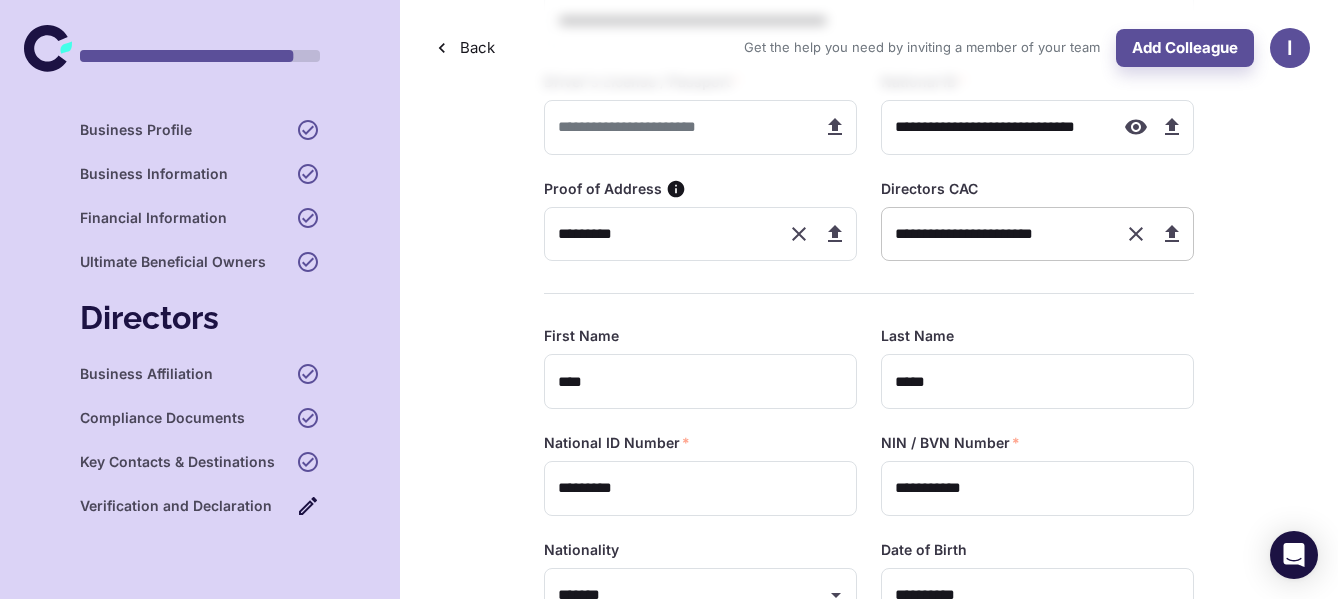 click 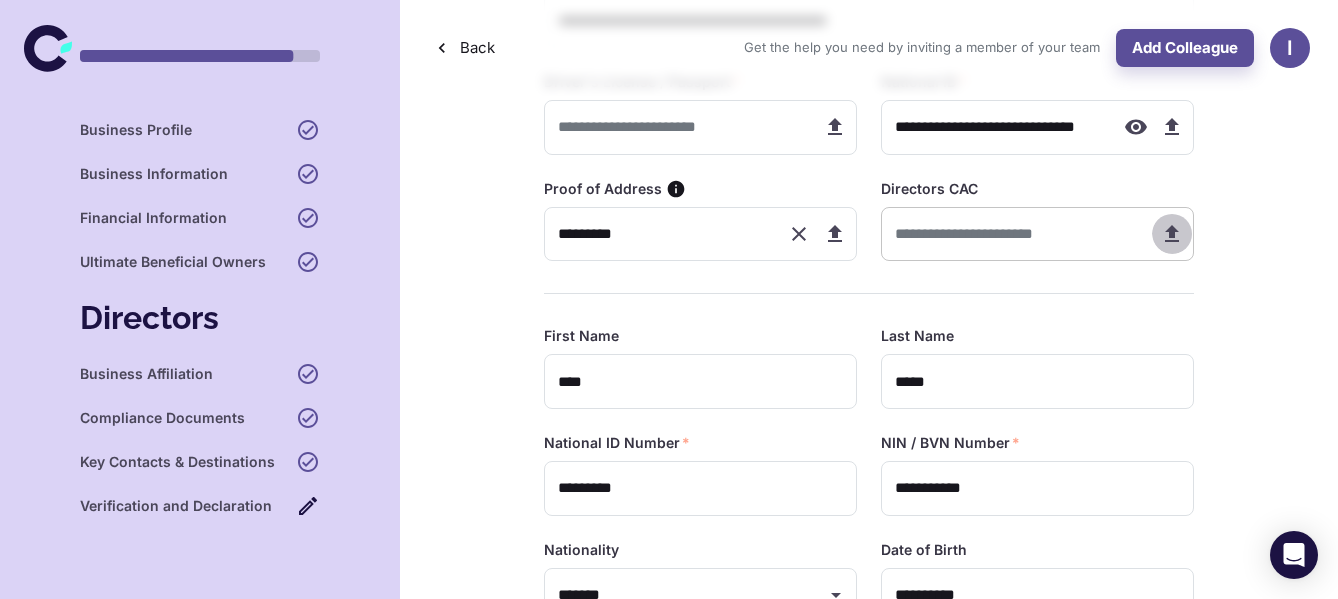 click 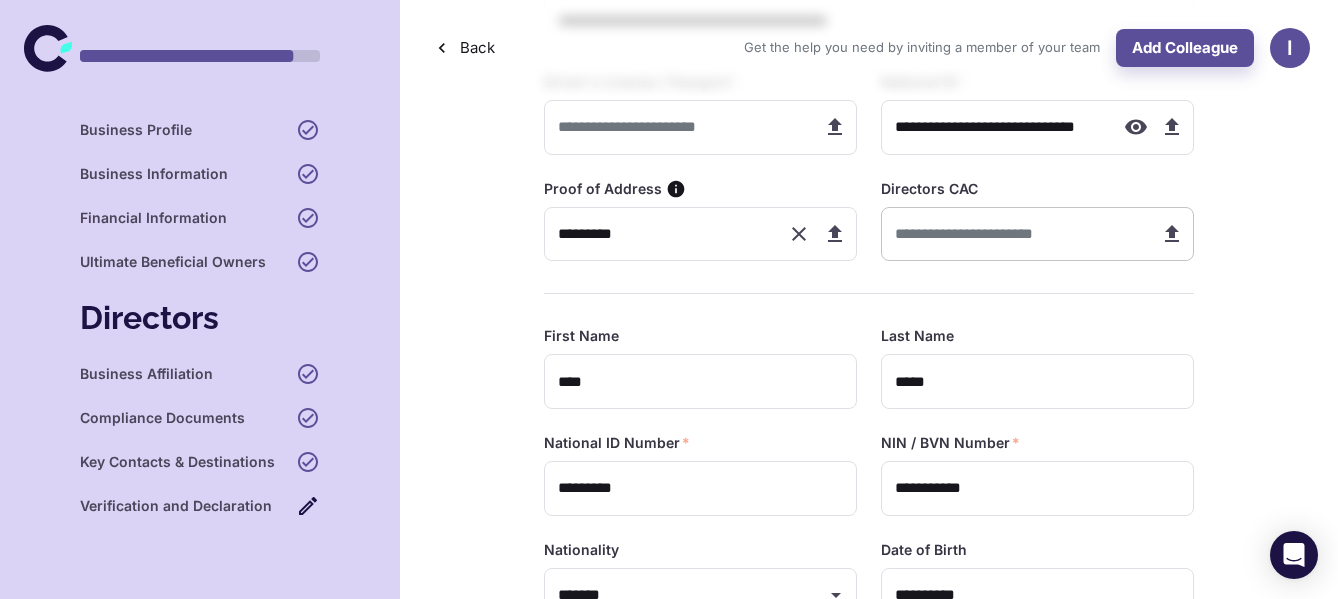 type on "**********" 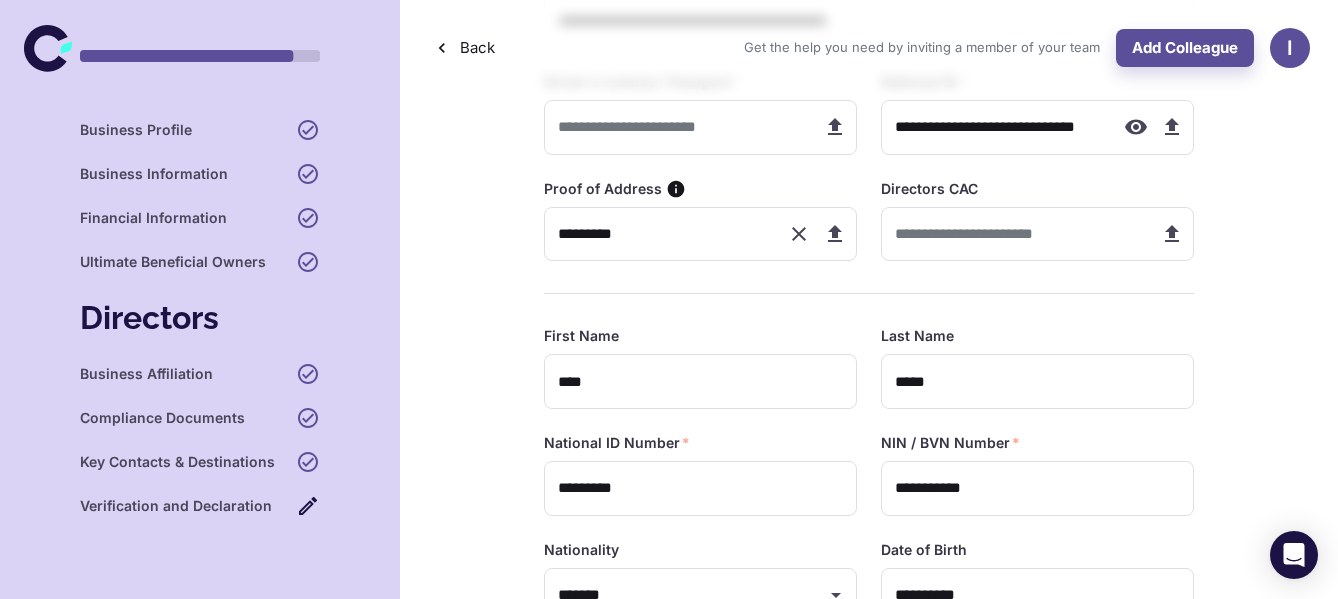type on "**********" 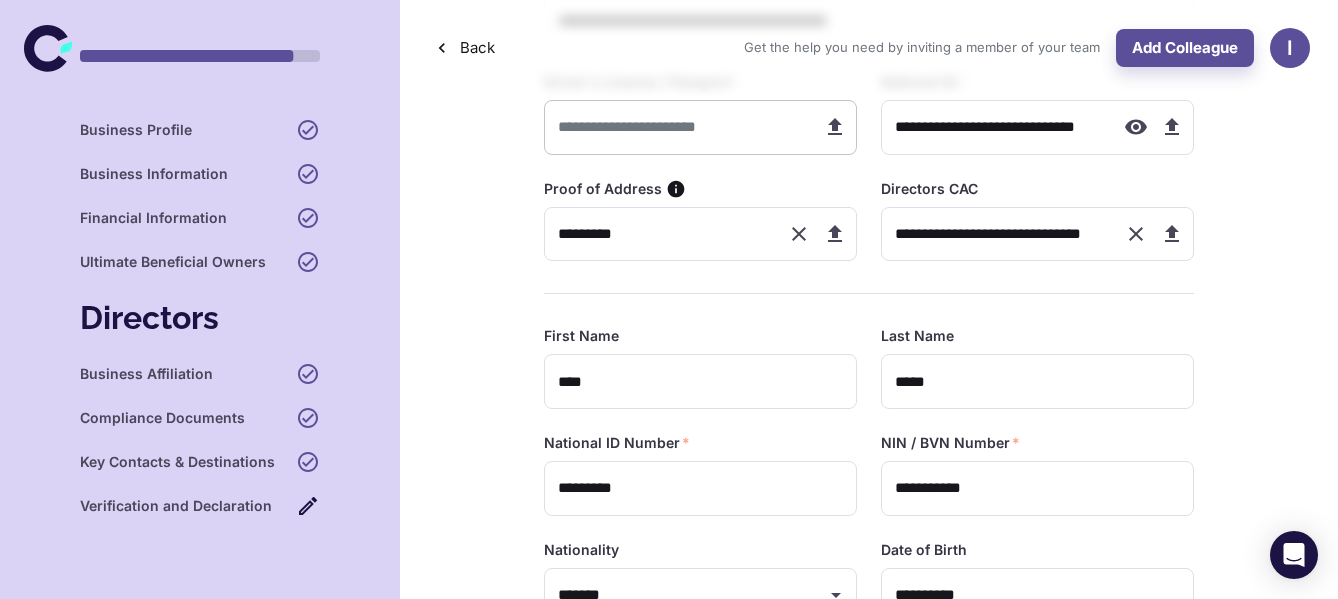 scroll, scrollTop: 300, scrollLeft: 0, axis: vertical 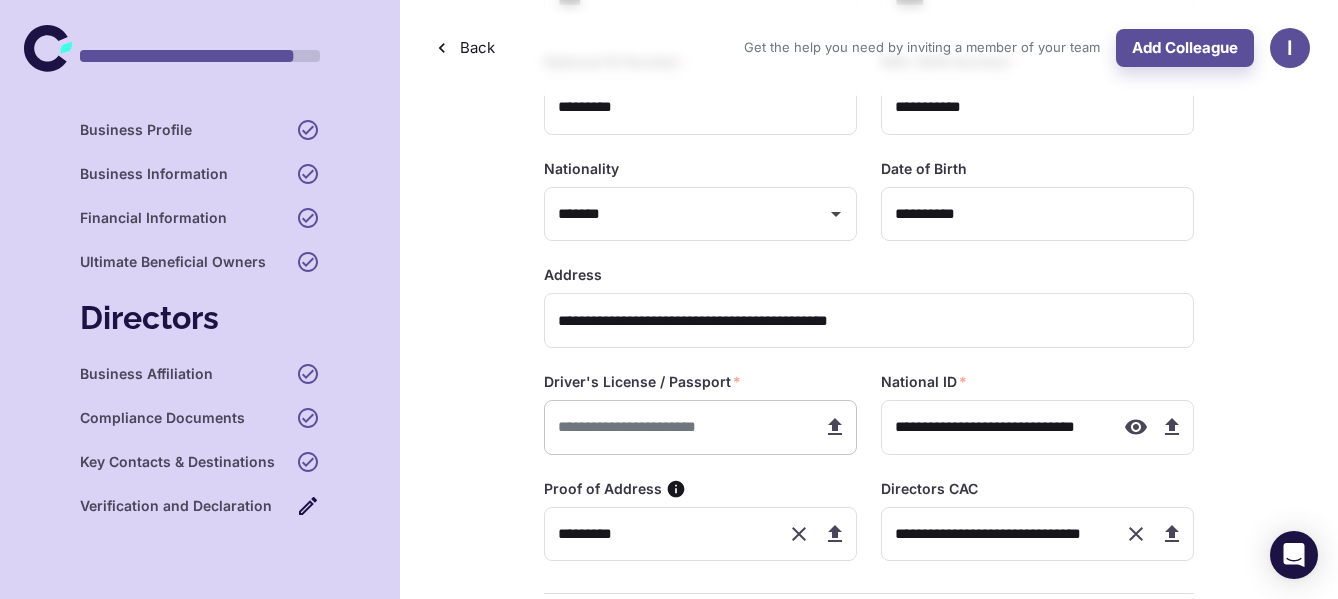 click 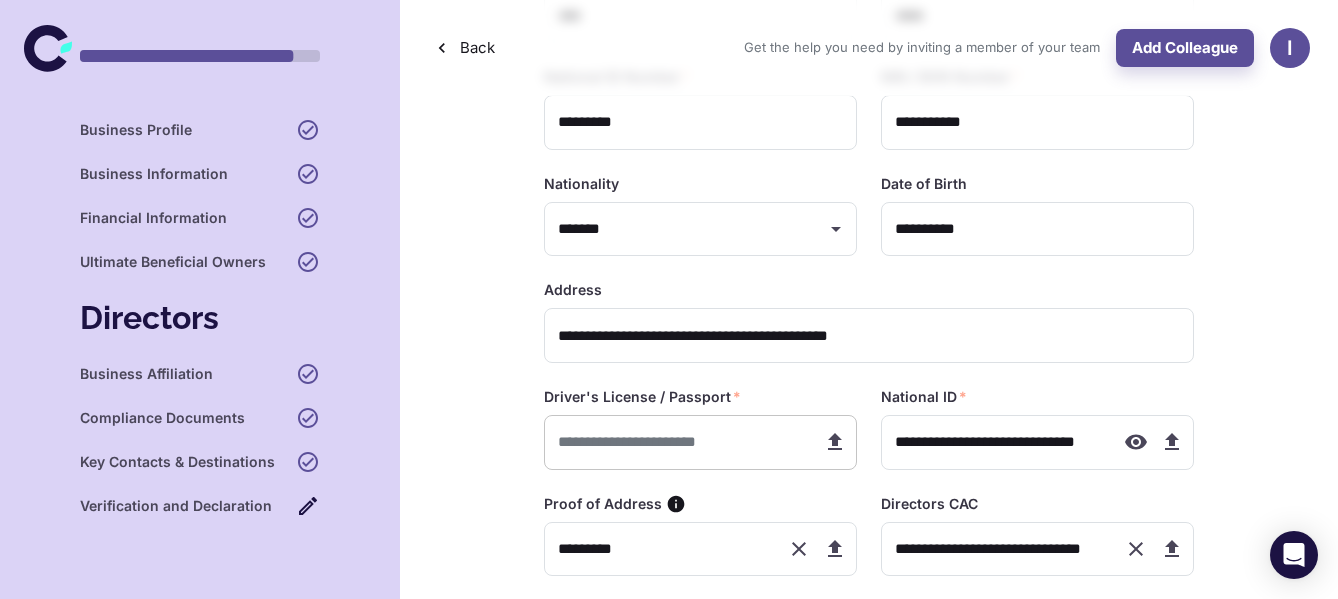 scroll, scrollTop: 300, scrollLeft: 0, axis: vertical 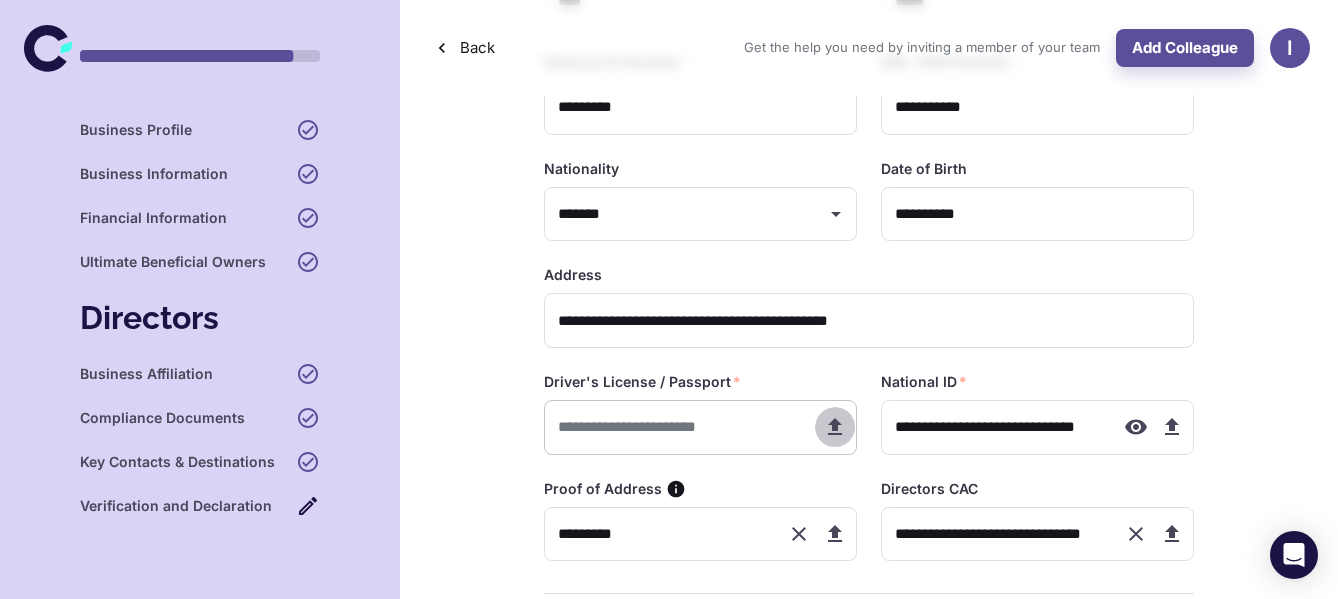 click 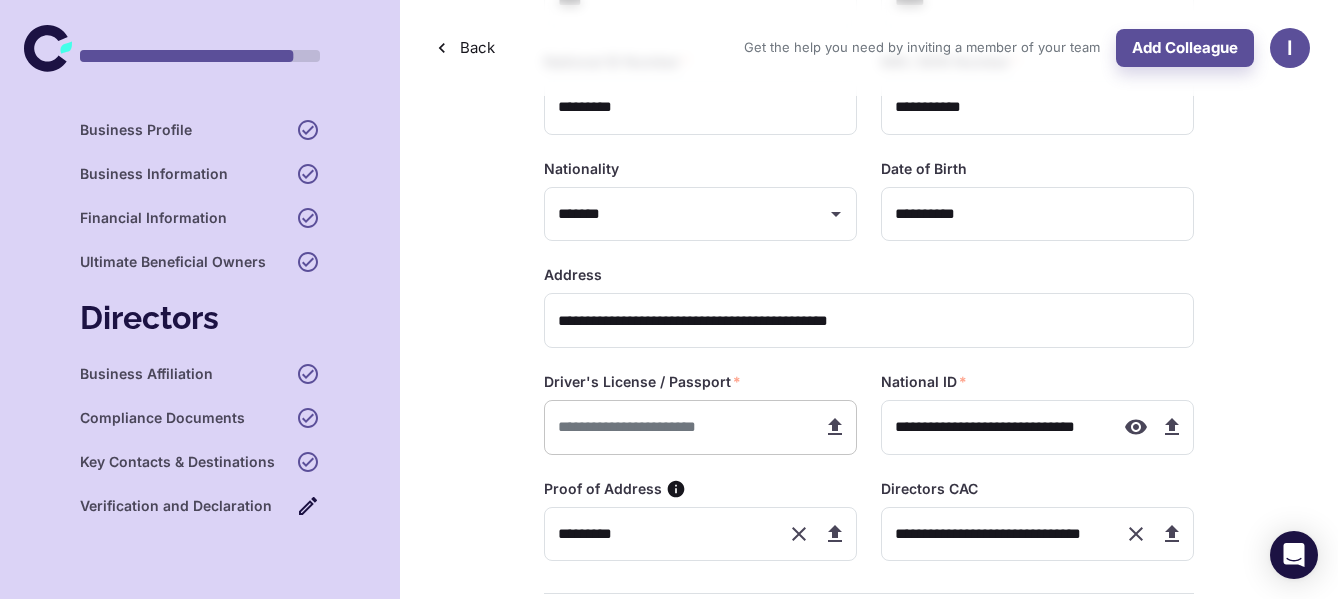 click 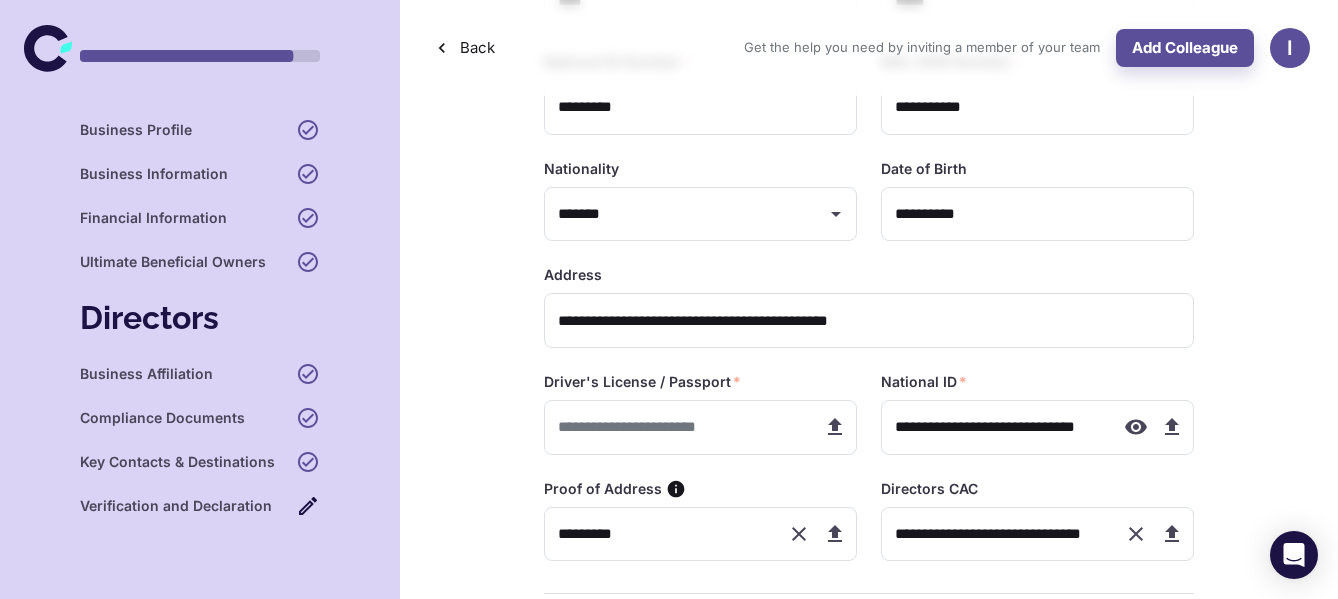 type on "**********" 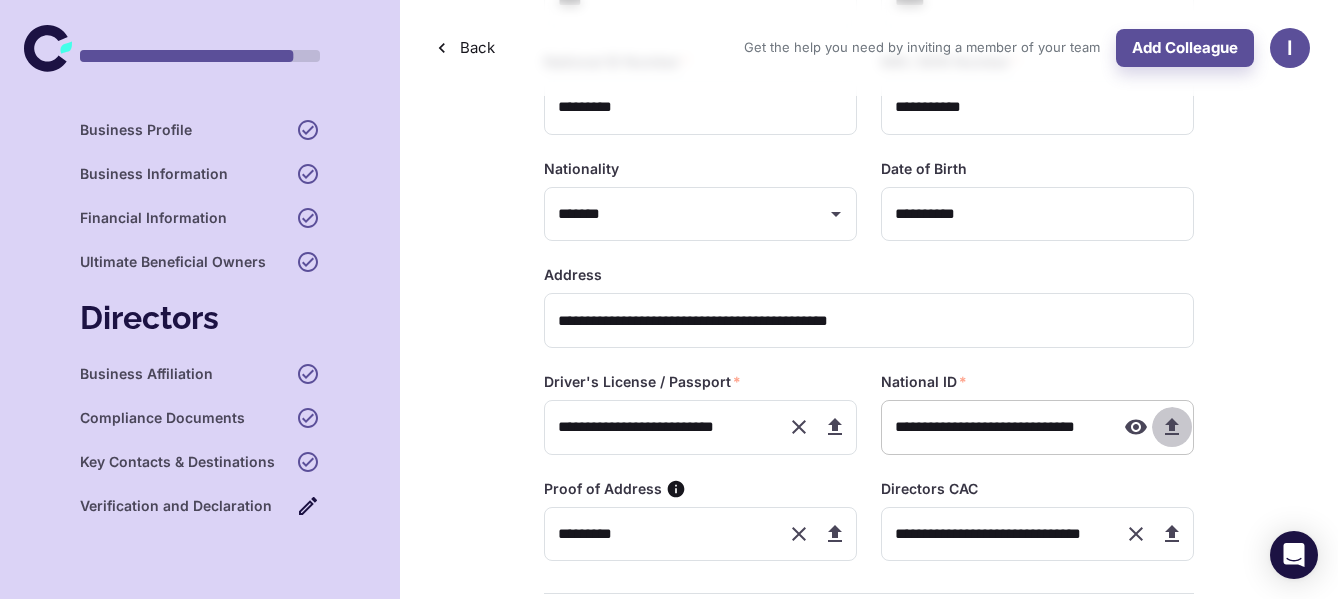 click 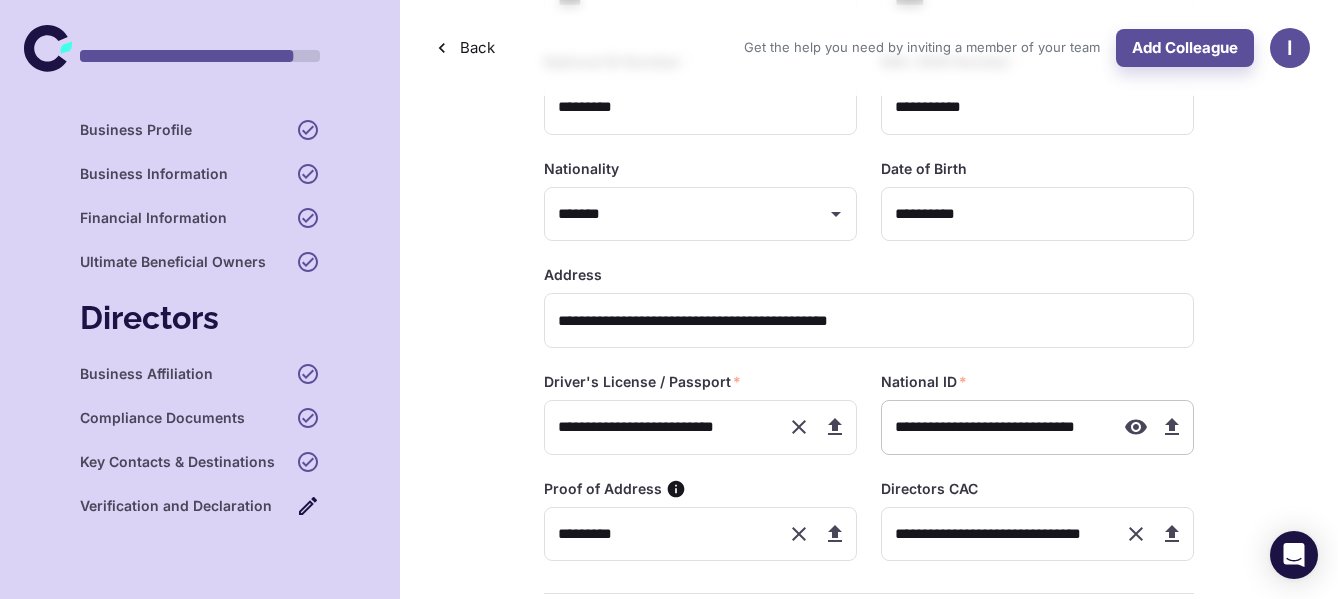type on "**********" 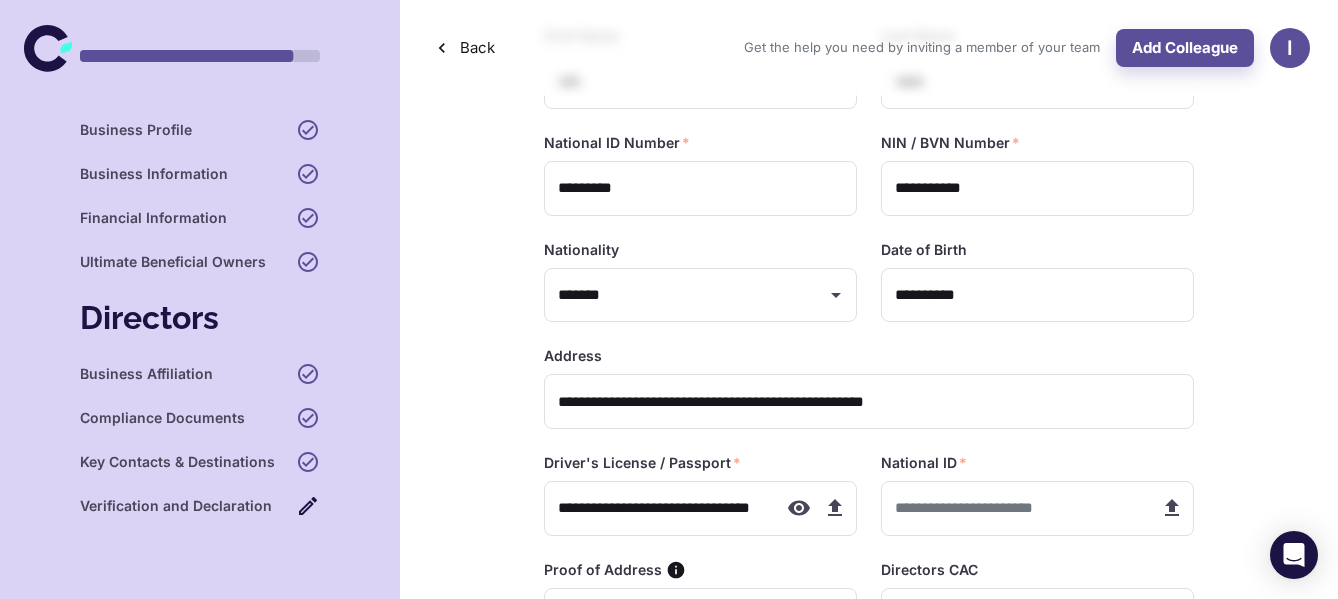 scroll, scrollTop: 1200, scrollLeft: 0, axis: vertical 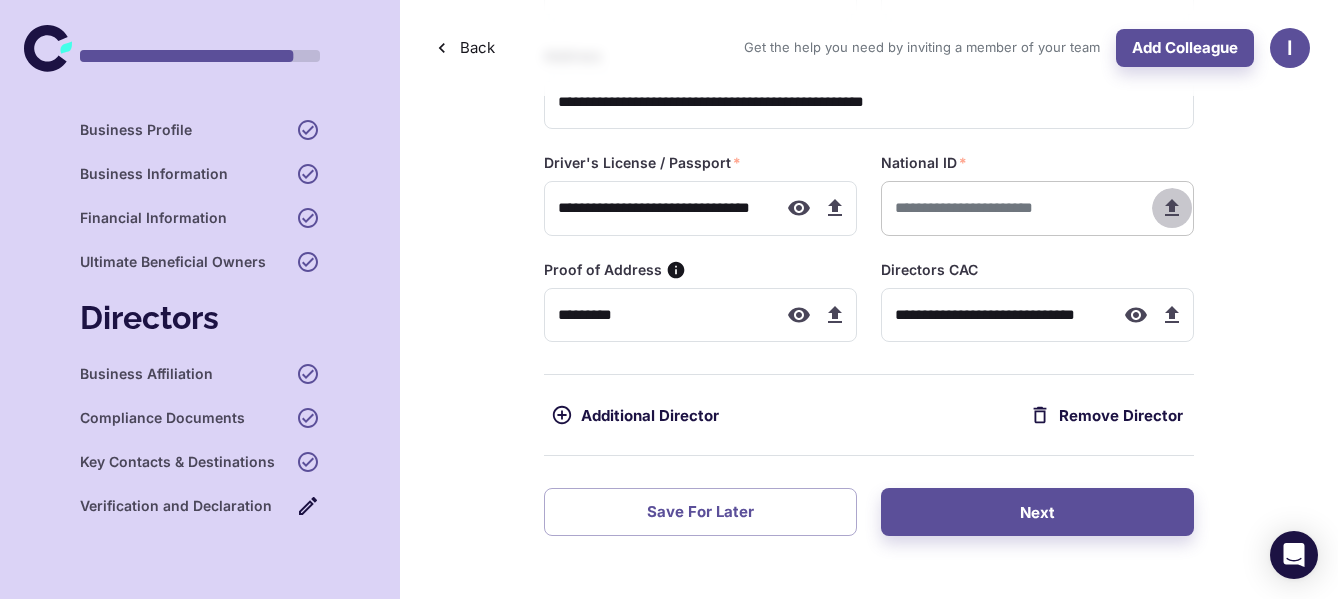 click 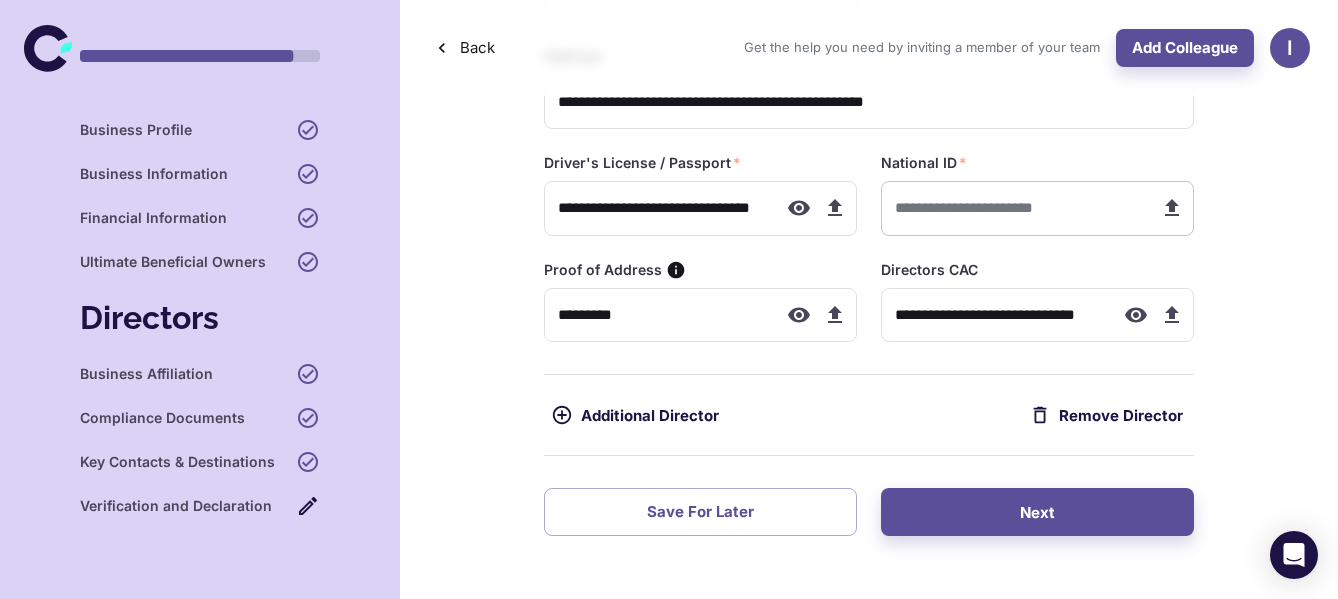 type on "**********" 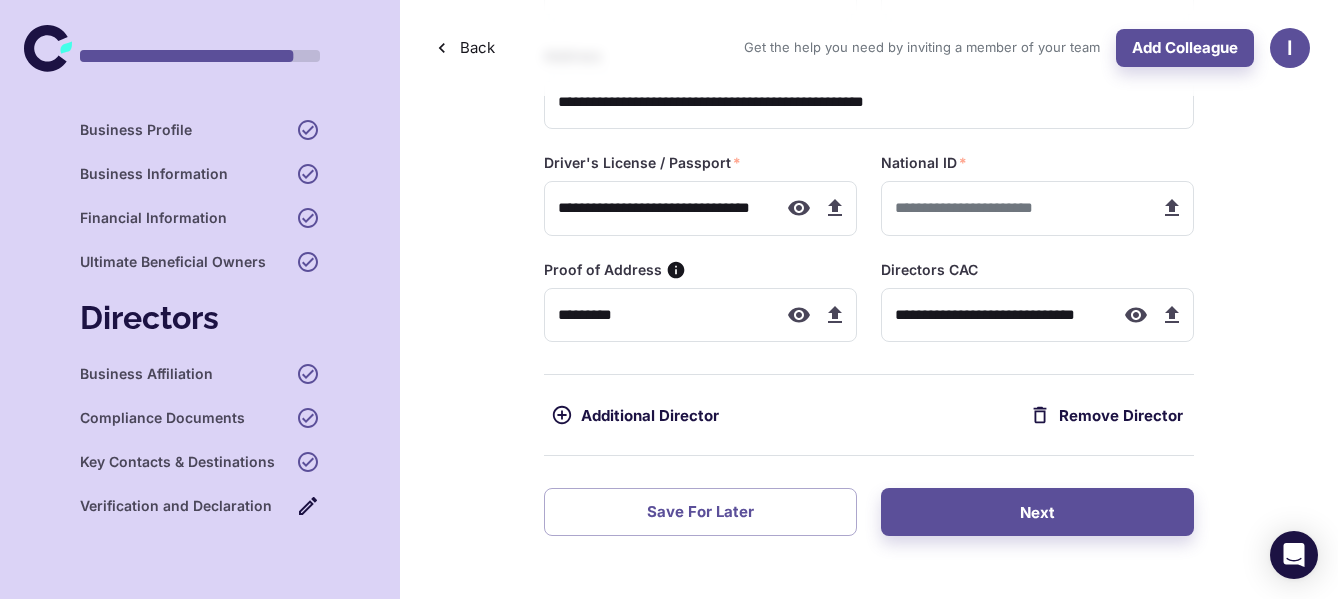 type on "**********" 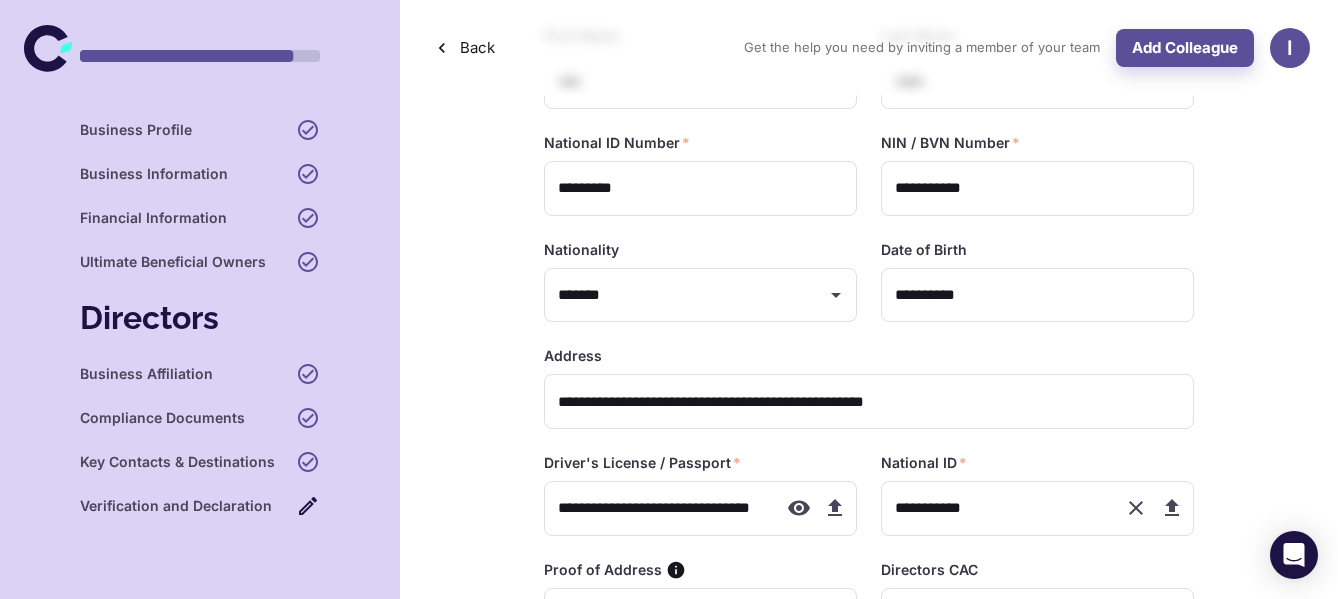 scroll, scrollTop: 600, scrollLeft: 0, axis: vertical 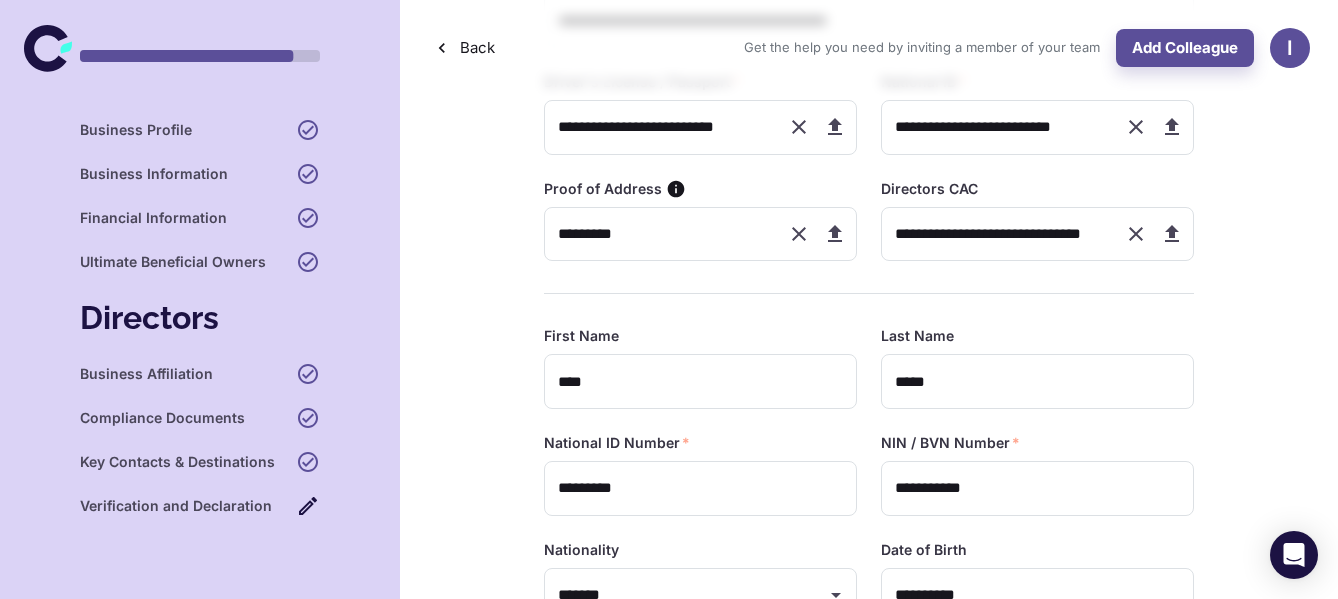 click on "Last Name" at bounding box center [1037, 336] 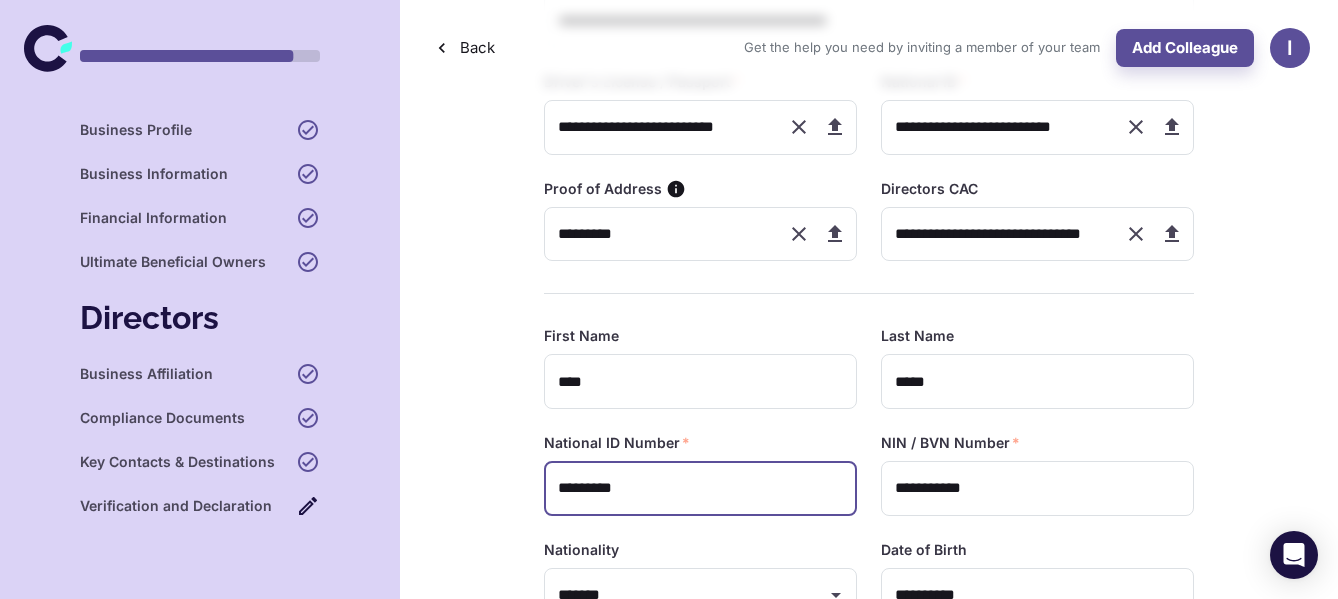 drag, startPoint x: 642, startPoint y: 484, endPoint x: 548, endPoint y: 484, distance: 94 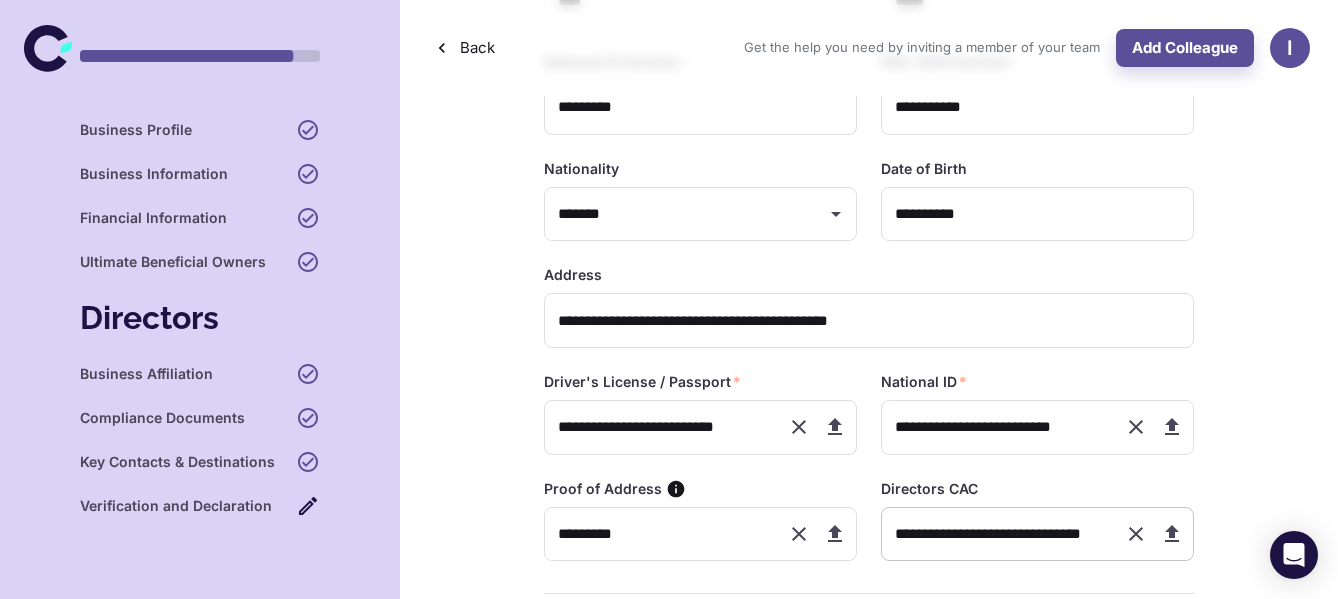 scroll, scrollTop: 0, scrollLeft: 0, axis: both 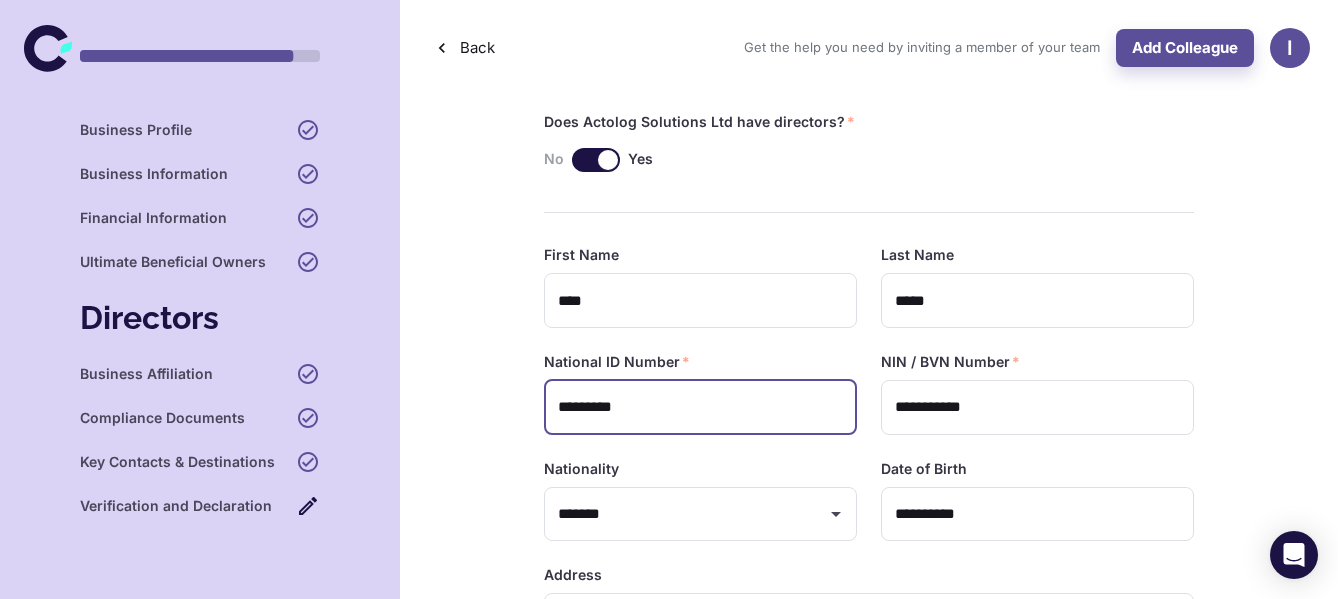 drag, startPoint x: 640, startPoint y: 403, endPoint x: 550, endPoint y: 400, distance: 90.04999 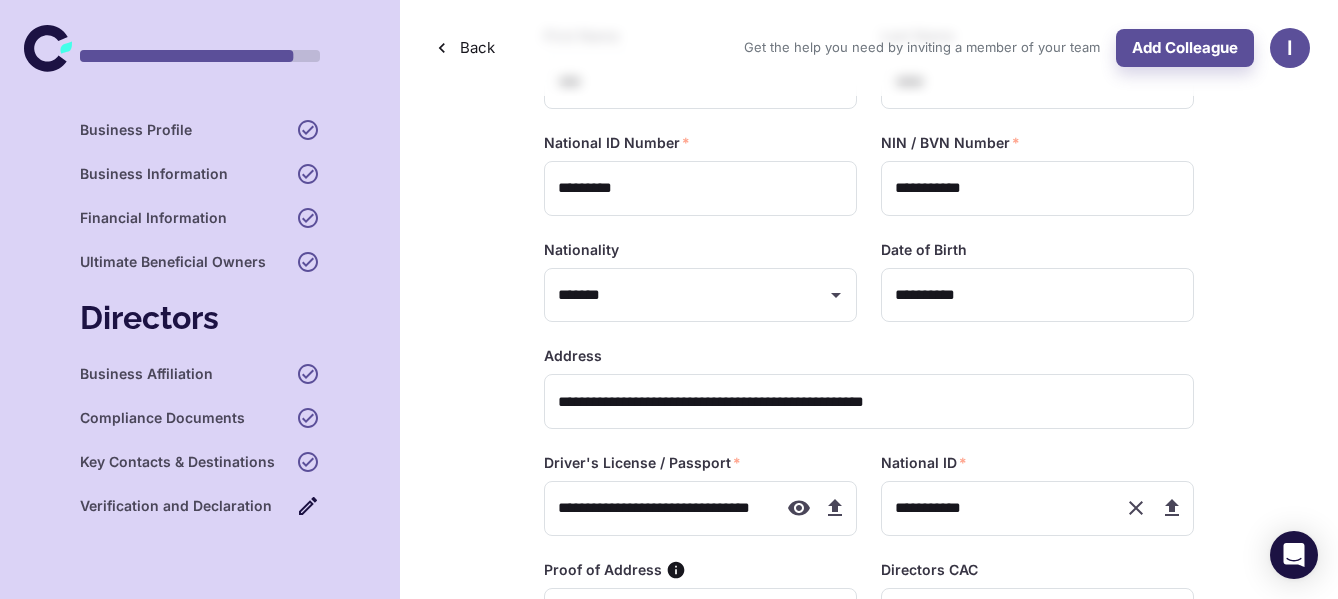 scroll, scrollTop: 1200, scrollLeft: 0, axis: vertical 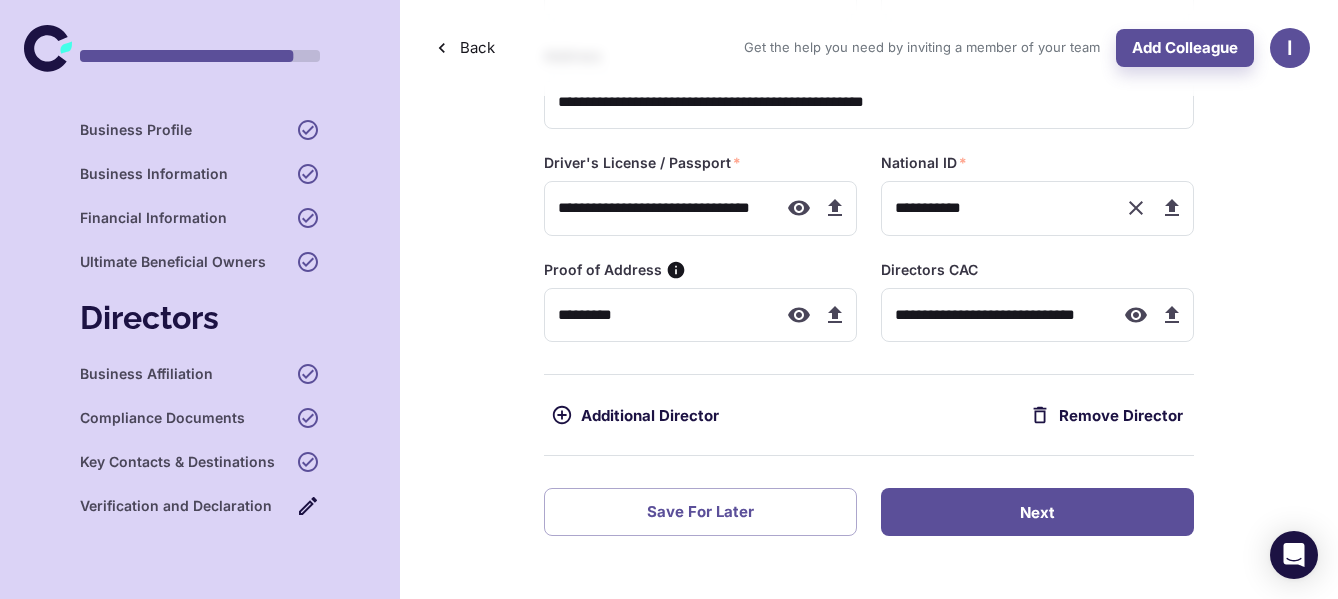 click on "Next" at bounding box center (1037, 512) 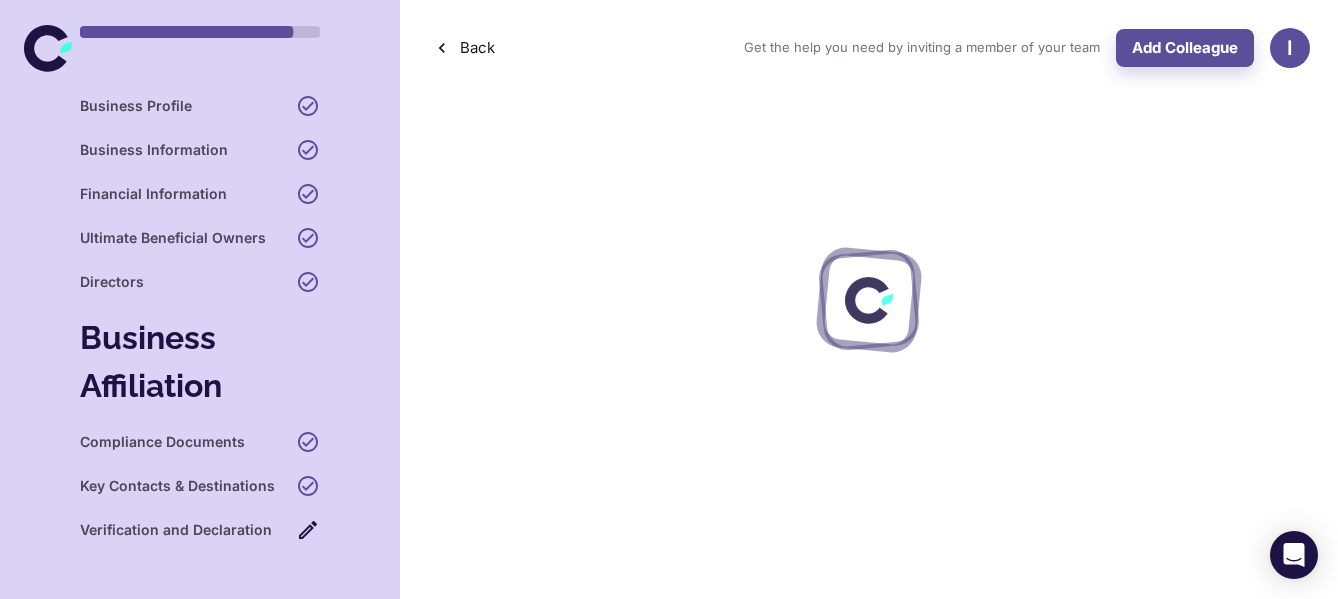scroll, scrollTop: 0, scrollLeft: 0, axis: both 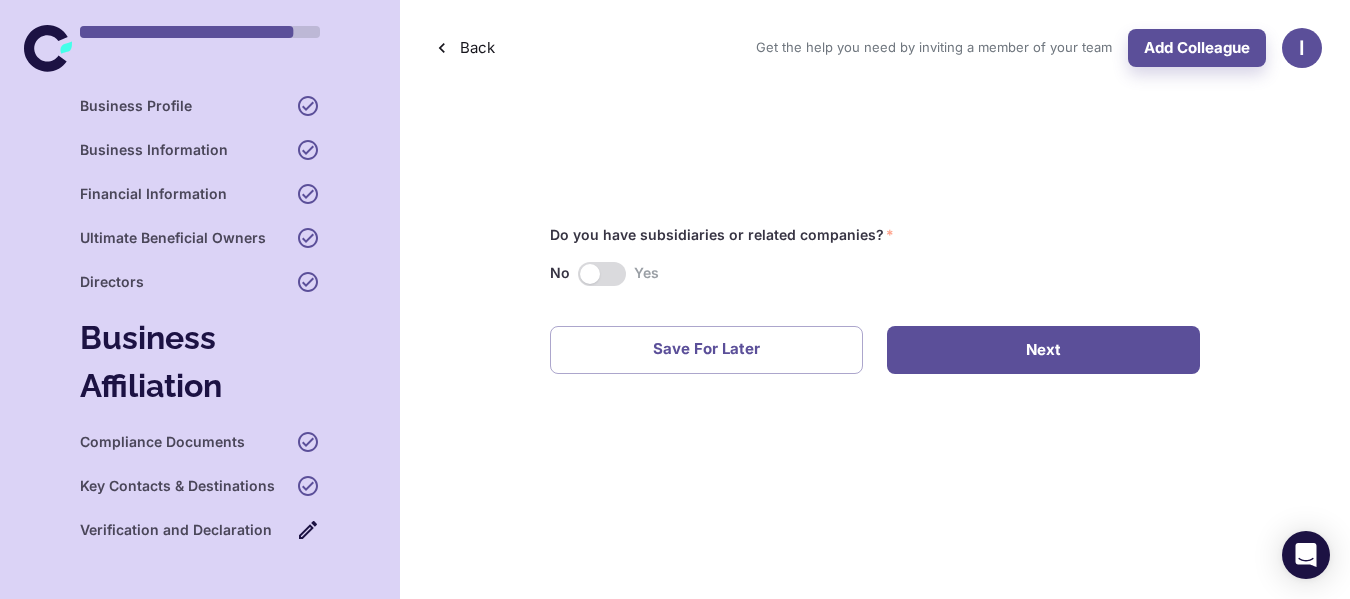 click on "Next" at bounding box center [1043, 350] 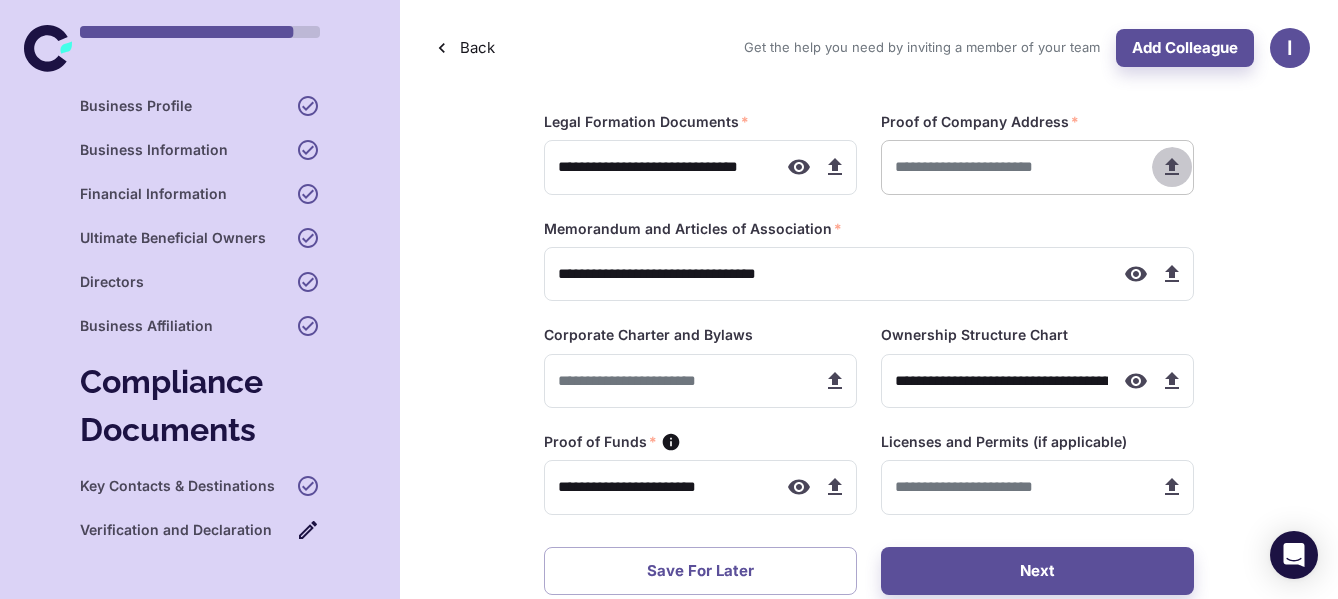 click 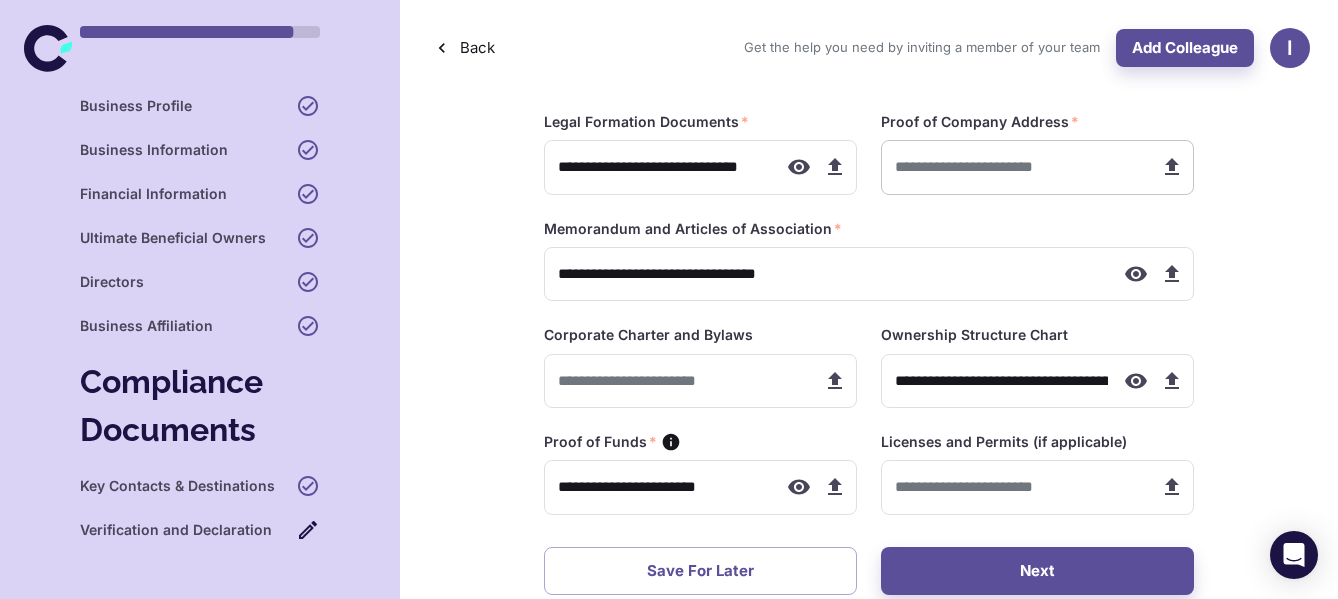 type on "**********" 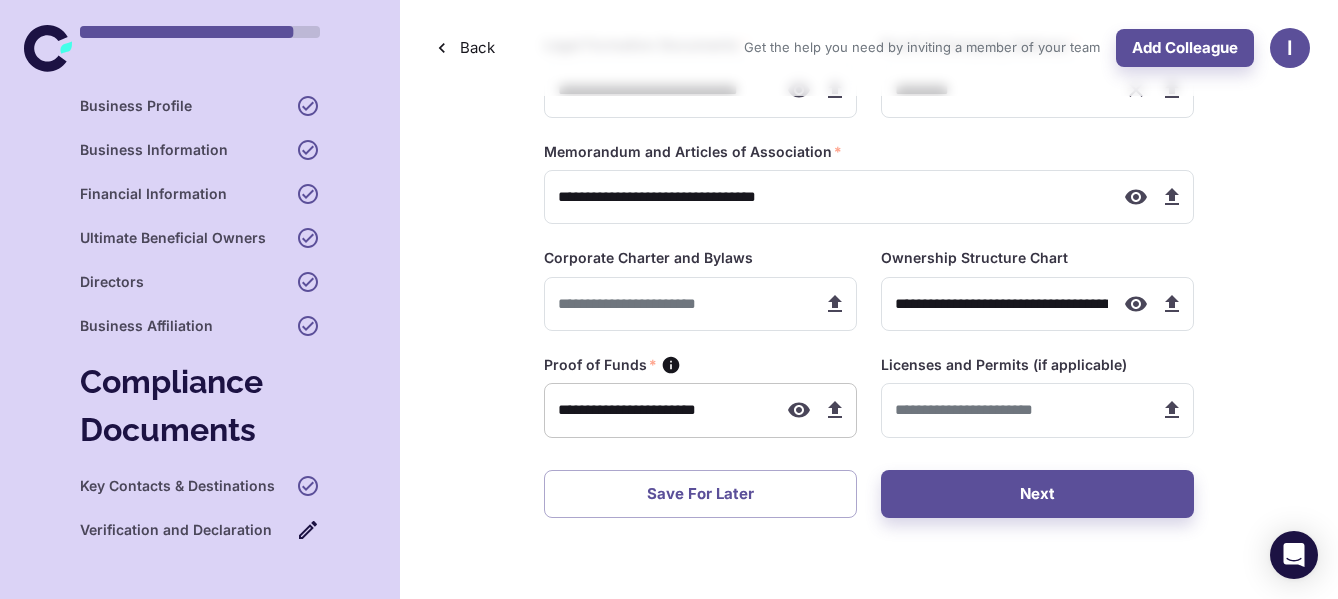 scroll, scrollTop: 108, scrollLeft: 0, axis: vertical 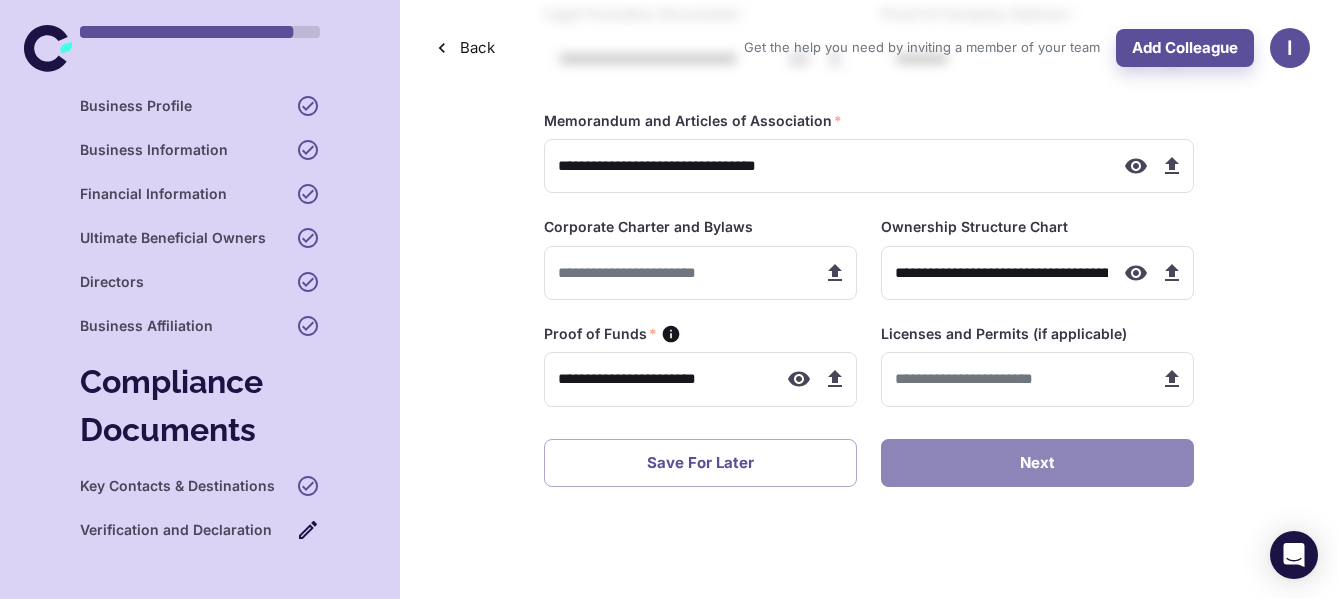 click on "Next" at bounding box center [1037, 463] 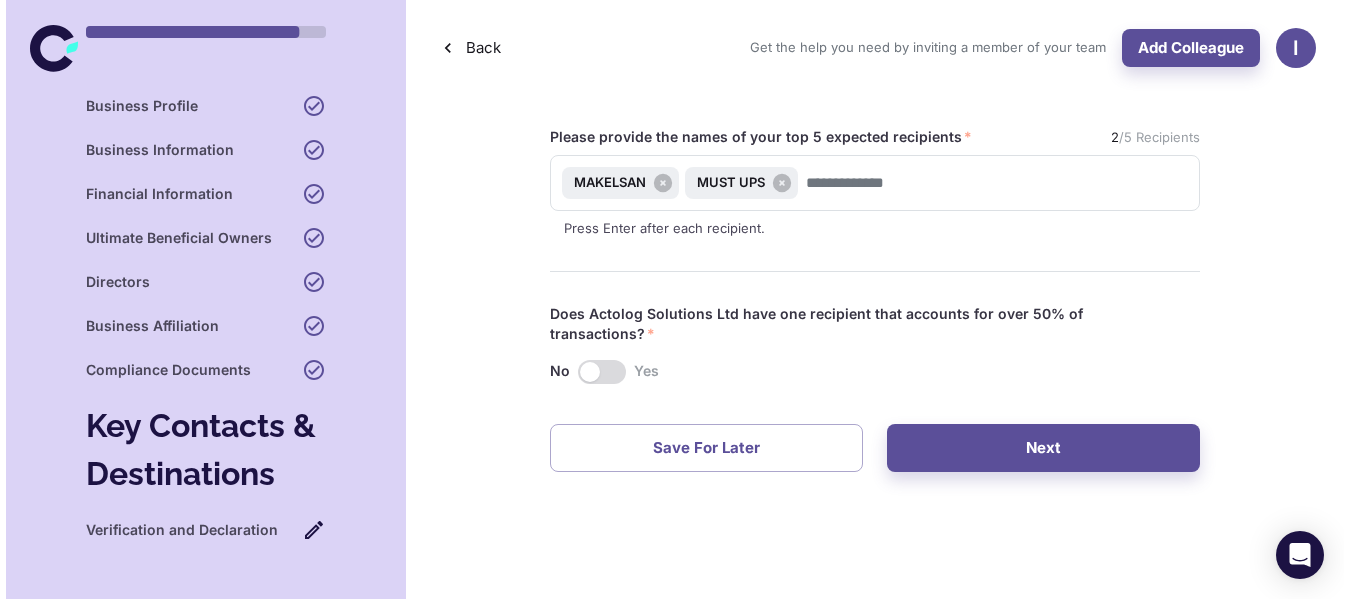 scroll, scrollTop: 0, scrollLeft: 0, axis: both 